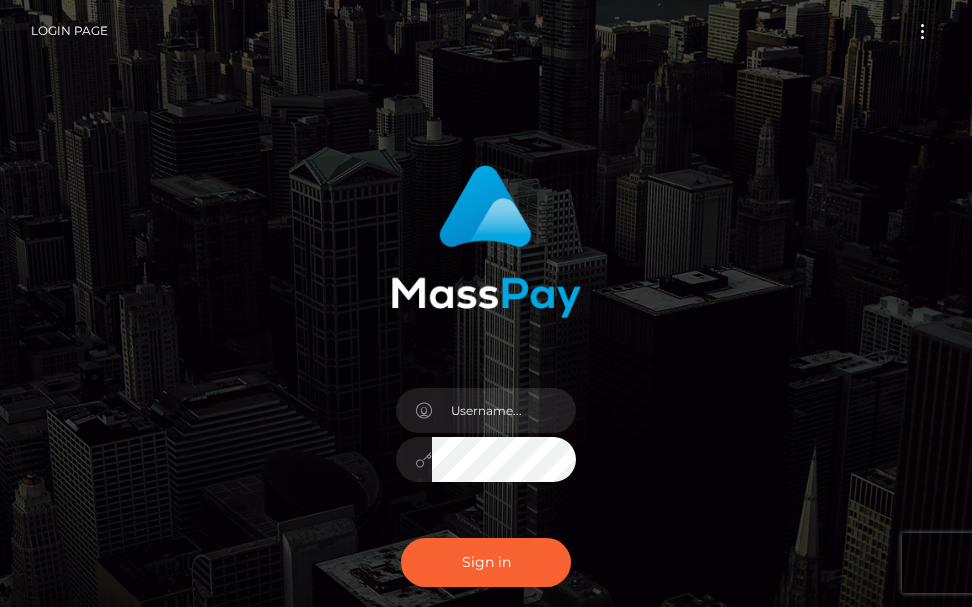 scroll, scrollTop: 0, scrollLeft: 0, axis: both 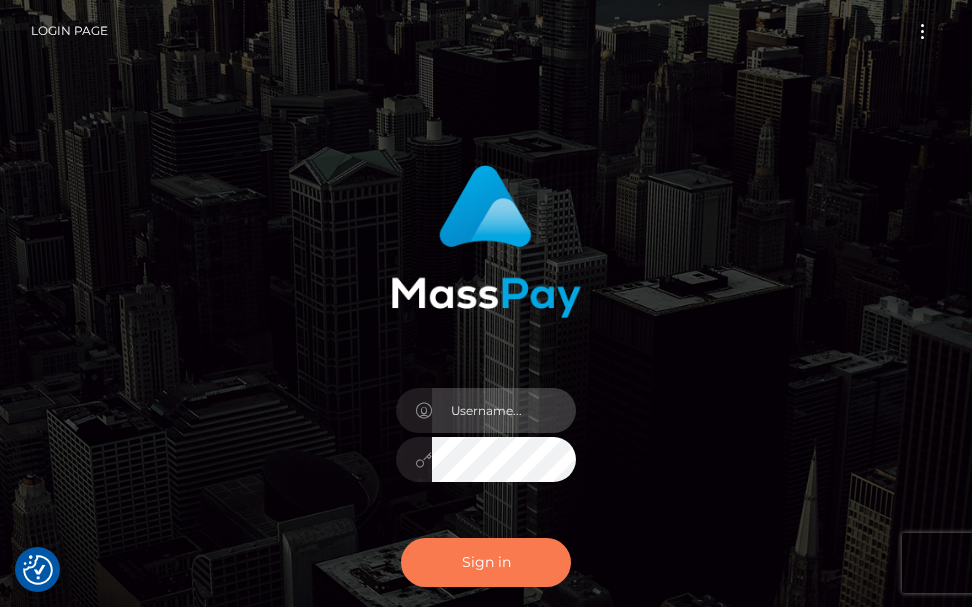type on "terry.cope2" 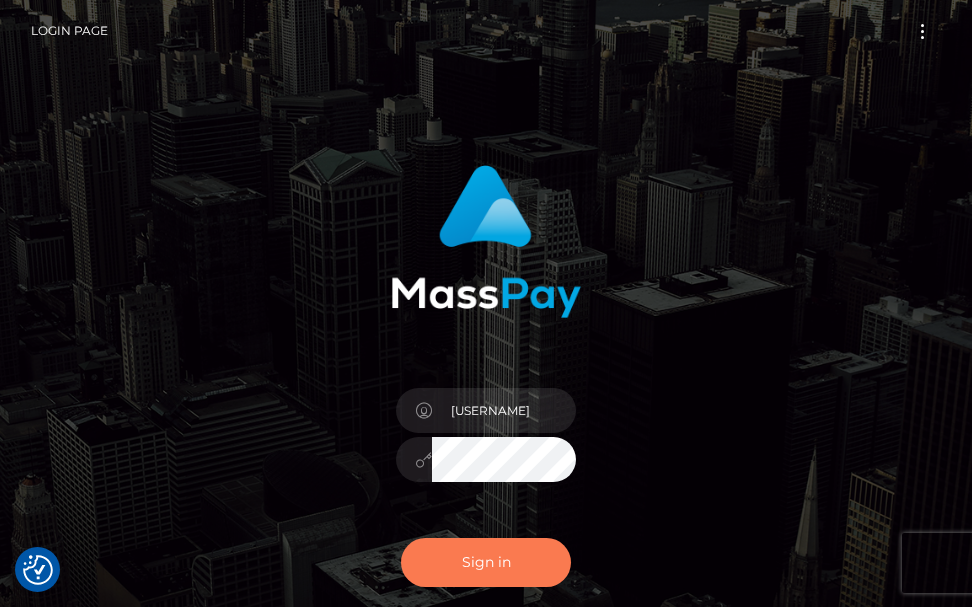 click on "Sign in" at bounding box center [486, 562] 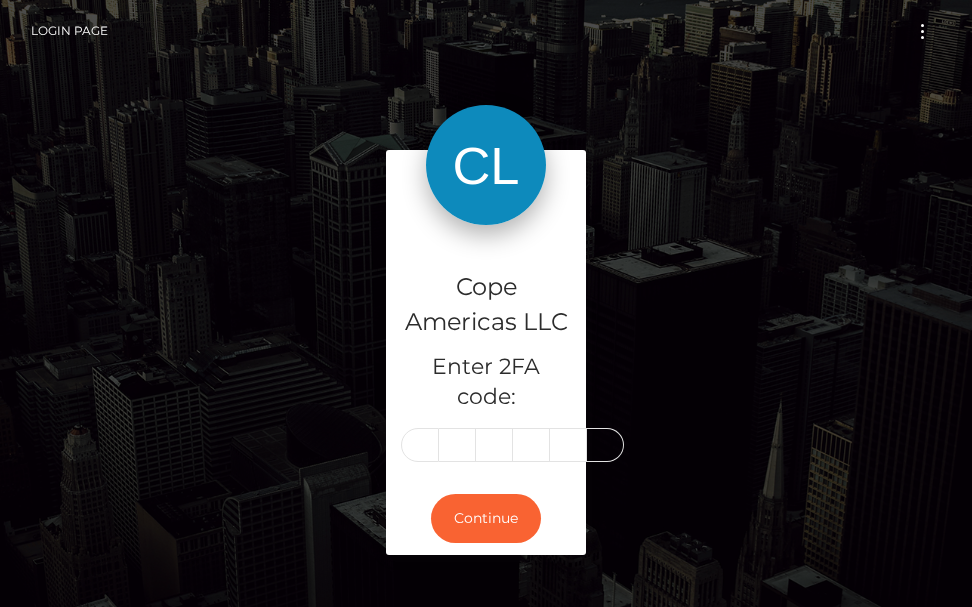 scroll, scrollTop: 0, scrollLeft: 0, axis: both 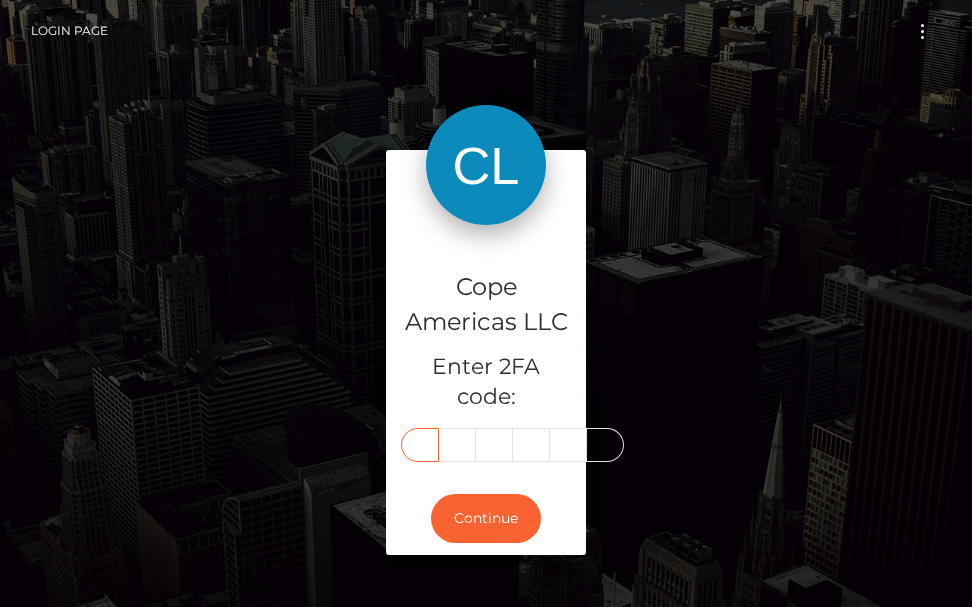 type on "9" 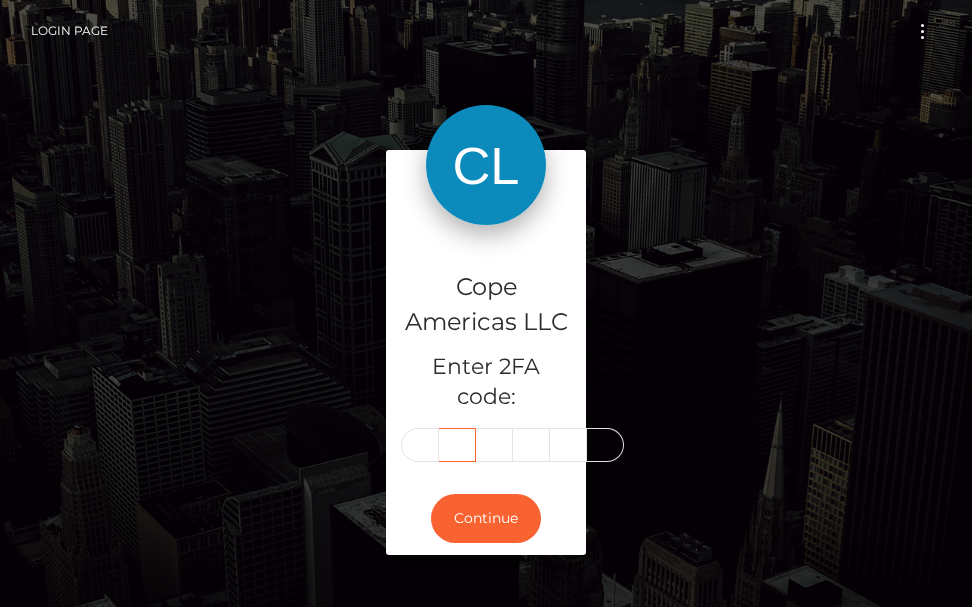 scroll, scrollTop: 0, scrollLeft: 0, axis: both 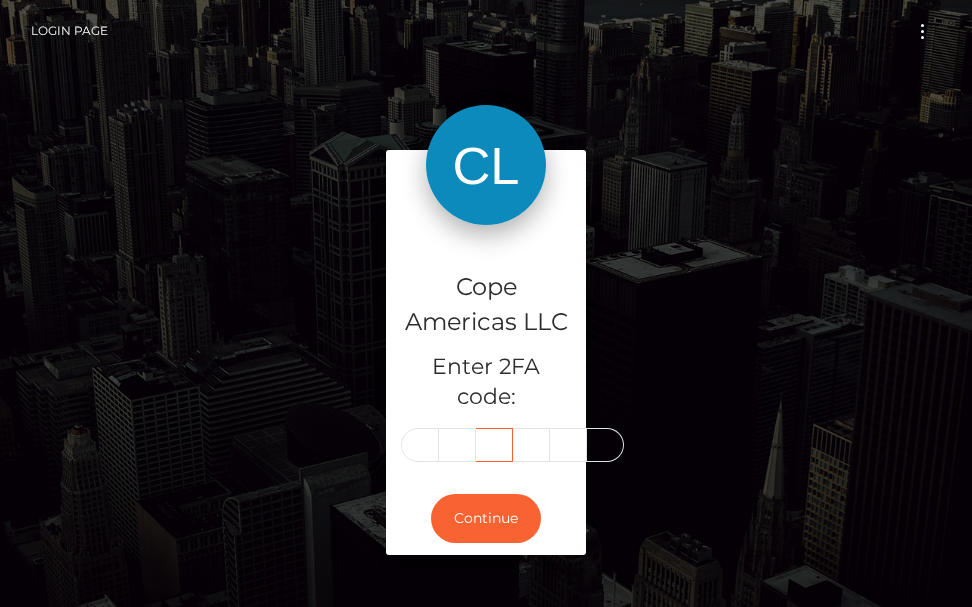 type on "7" 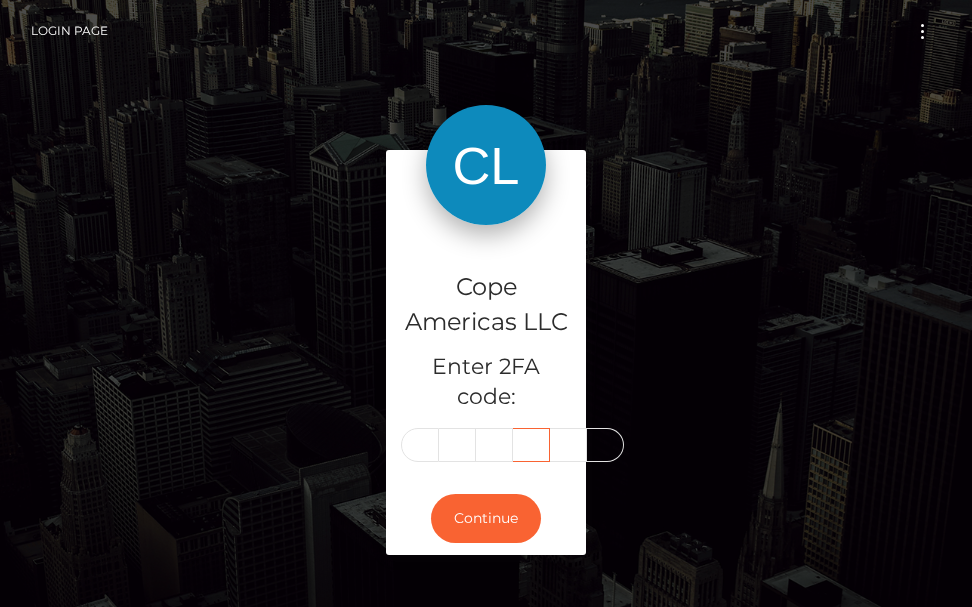 scroll, scrollTop: 0, scrollLeft: 0, axis: both 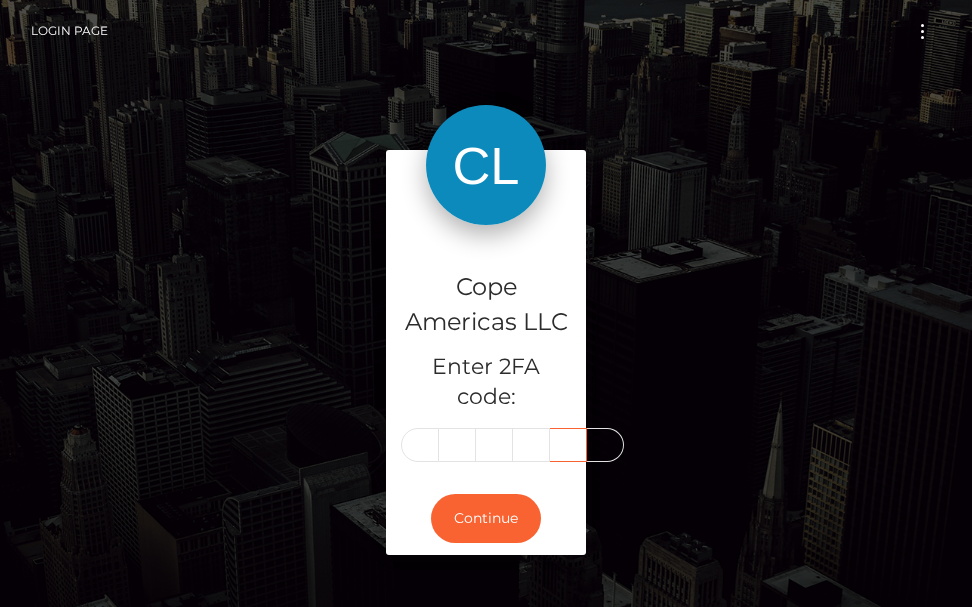 type on "6" 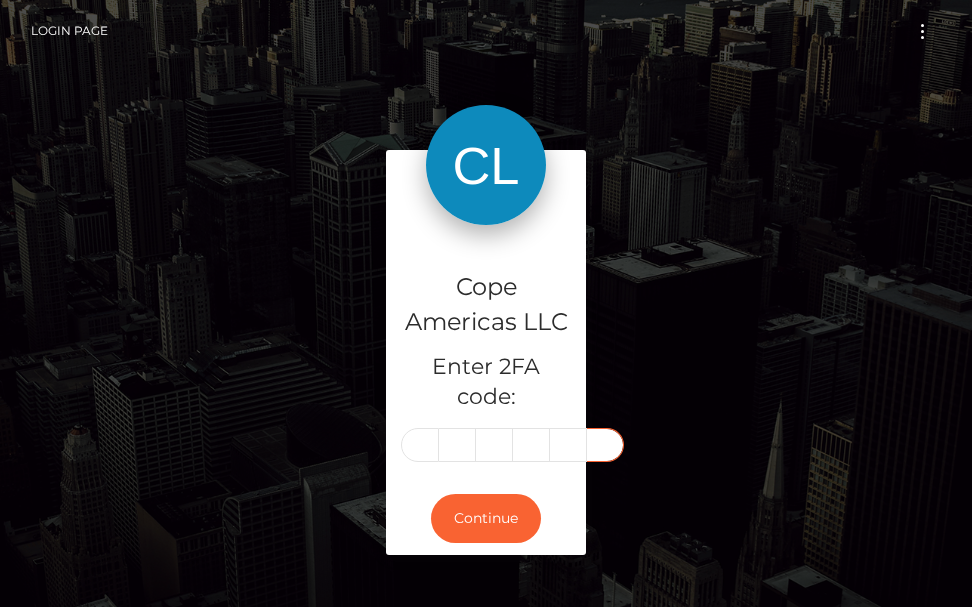 scroll, scrollTop: 0, scrollLeft: 0, axis: both 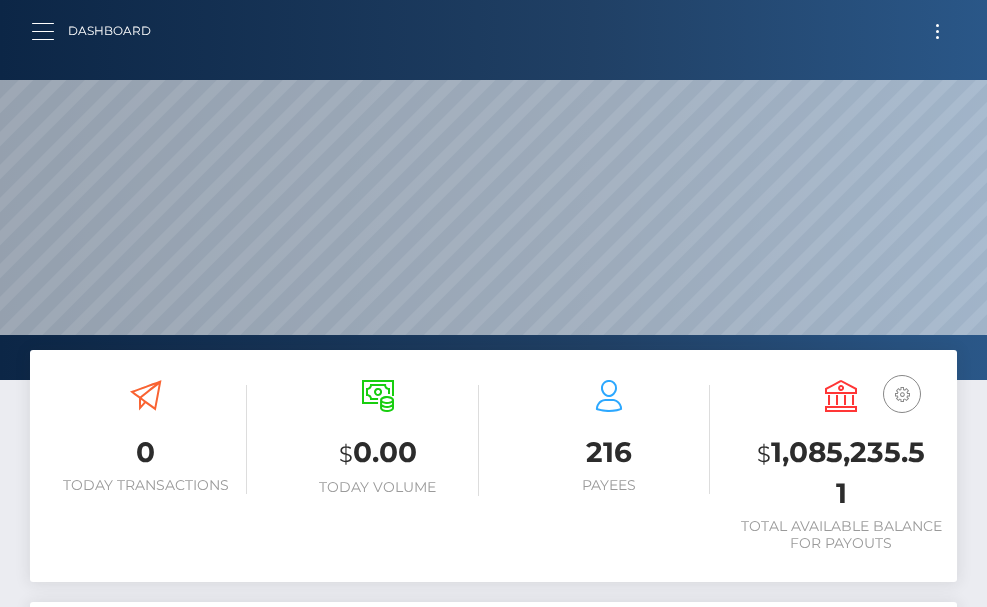 click at bounding box center [49, 31] 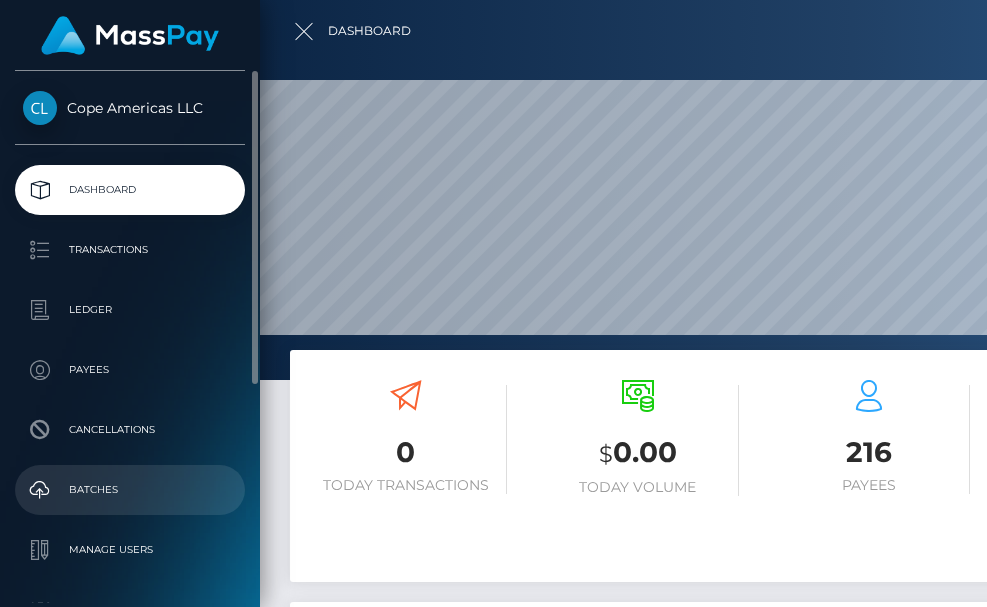 click on "Batches" at bounding box center (130, 490) 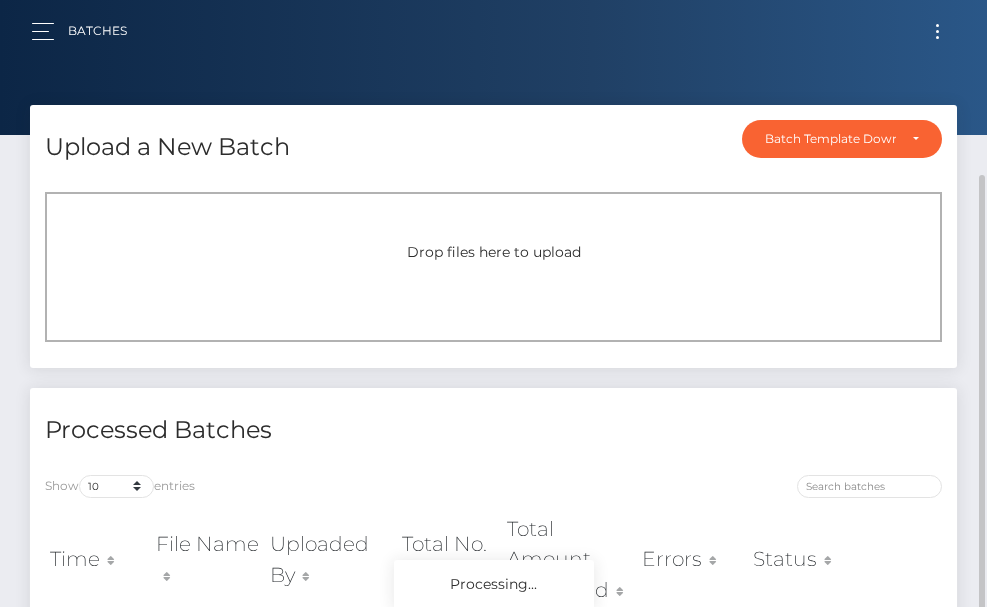 scroll, scrollTop: 0, scrollLeft: 0, axis: both 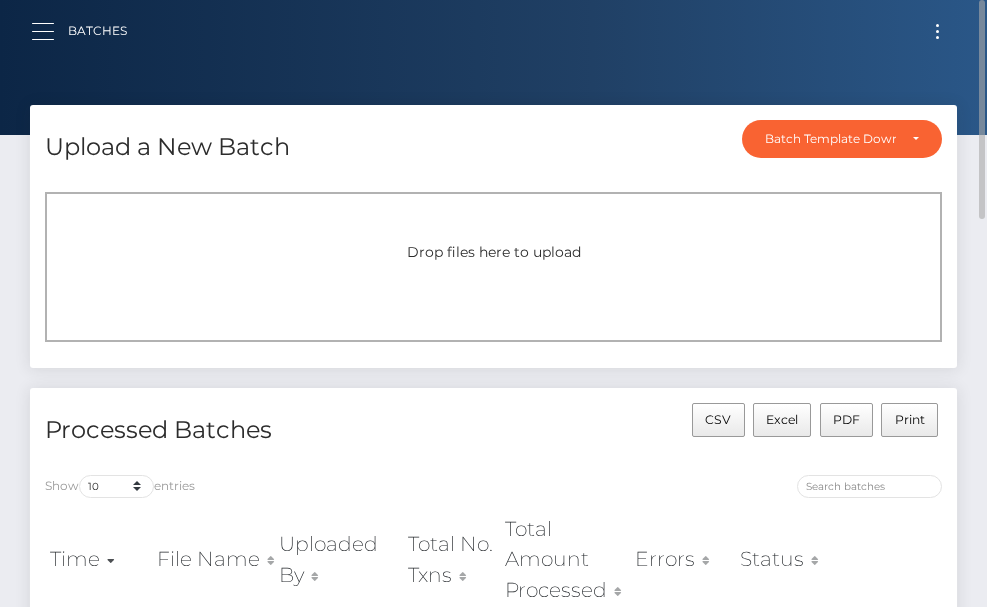 click on "Batches
Loading...
Loading...
Account" at bounding box center [493, 31] 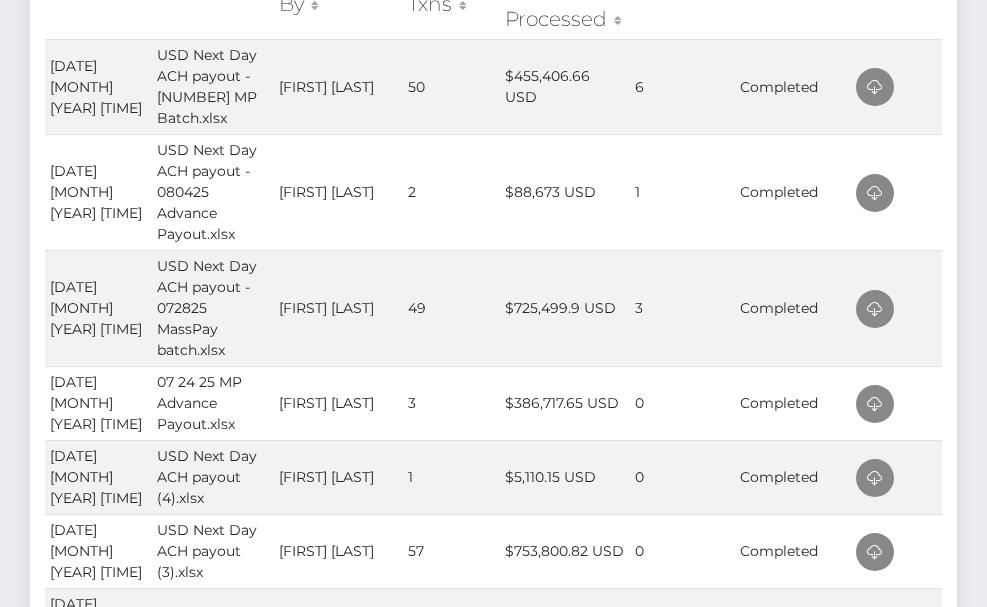 scroll, scrollTop: 0, scrollLeft: 0, axis: both 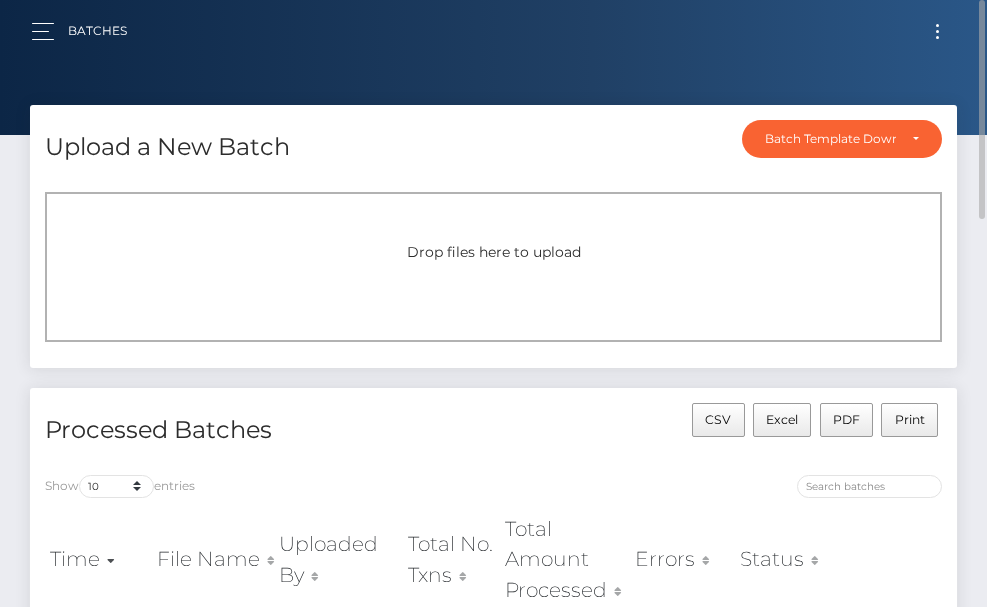 click at bounding box center (937, 31) 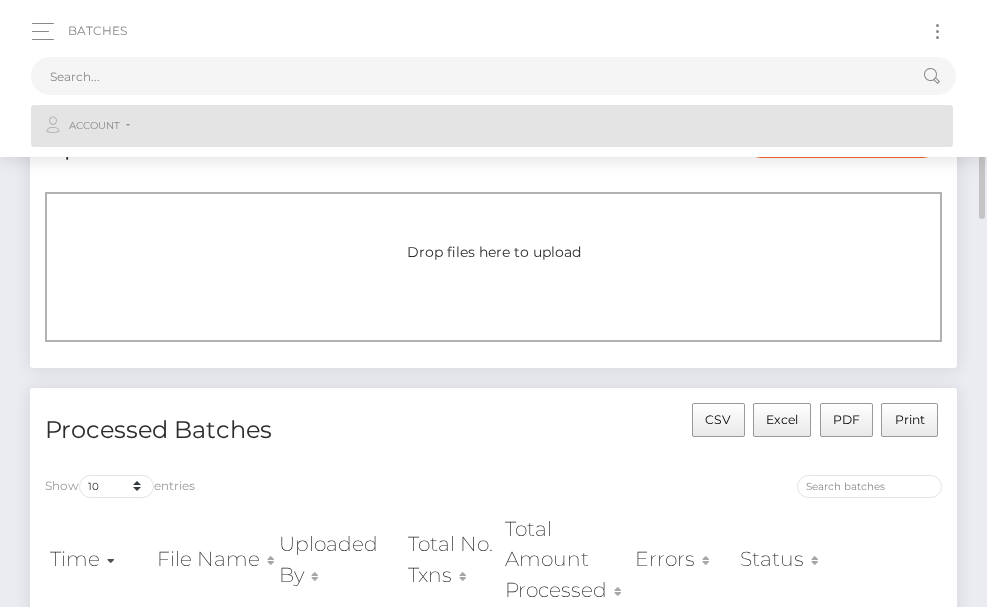 click on "Account" at bounding box center [94, 126] 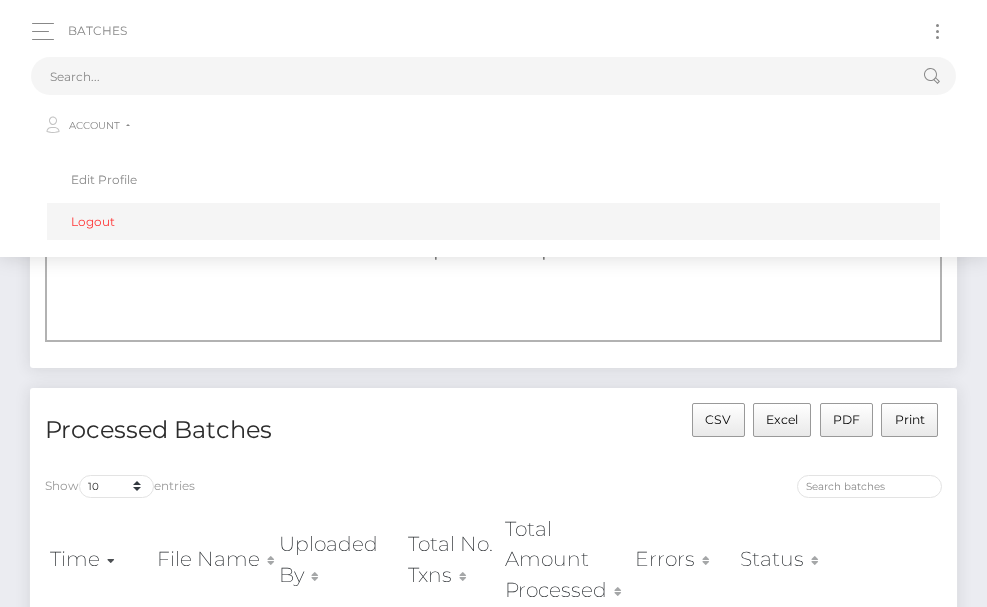 click on "Logout" at bounding box center (493, 221) 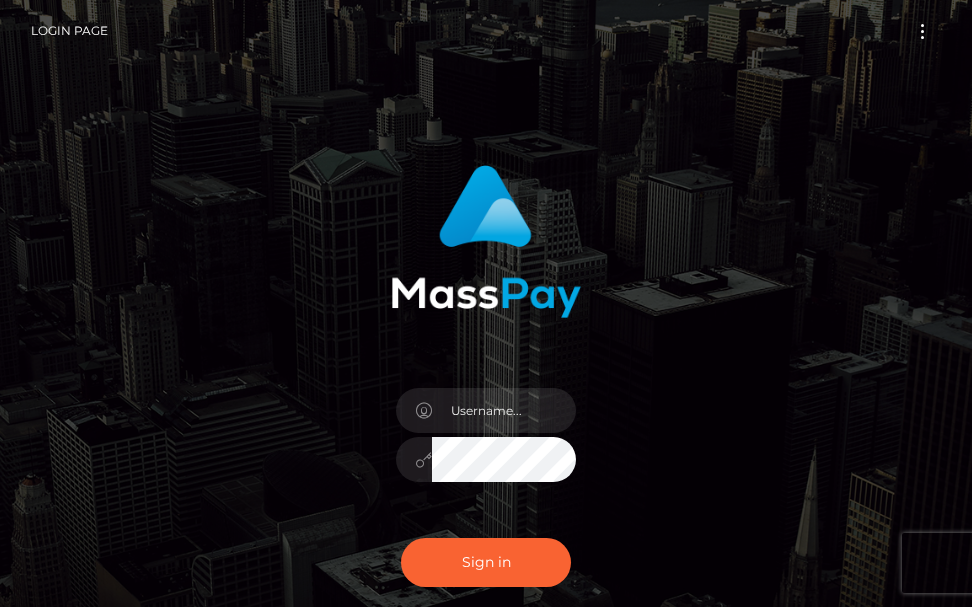 scroll, scrollTop: 0, scrollLeft: 0, axis: both 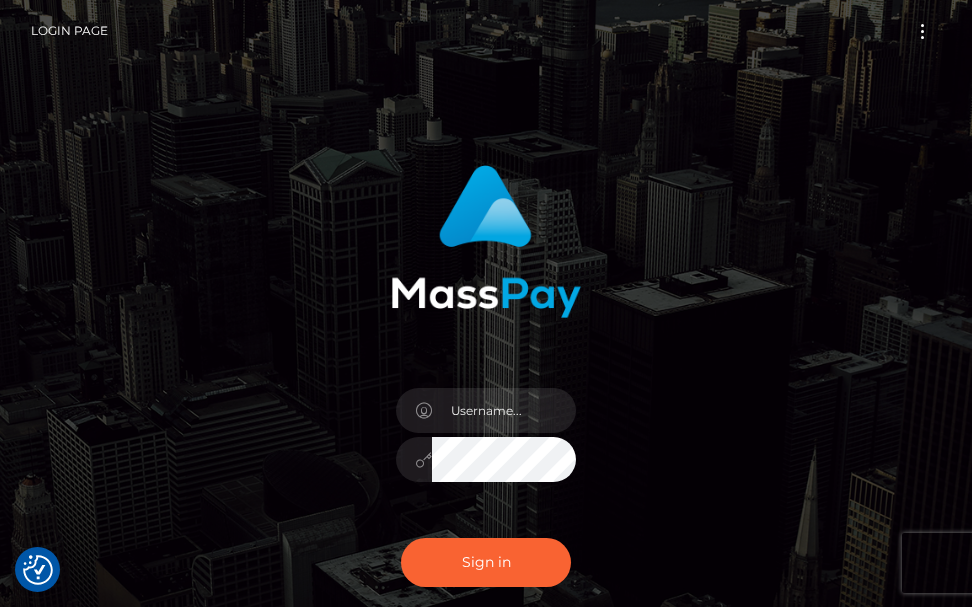 checkbox on "true" 